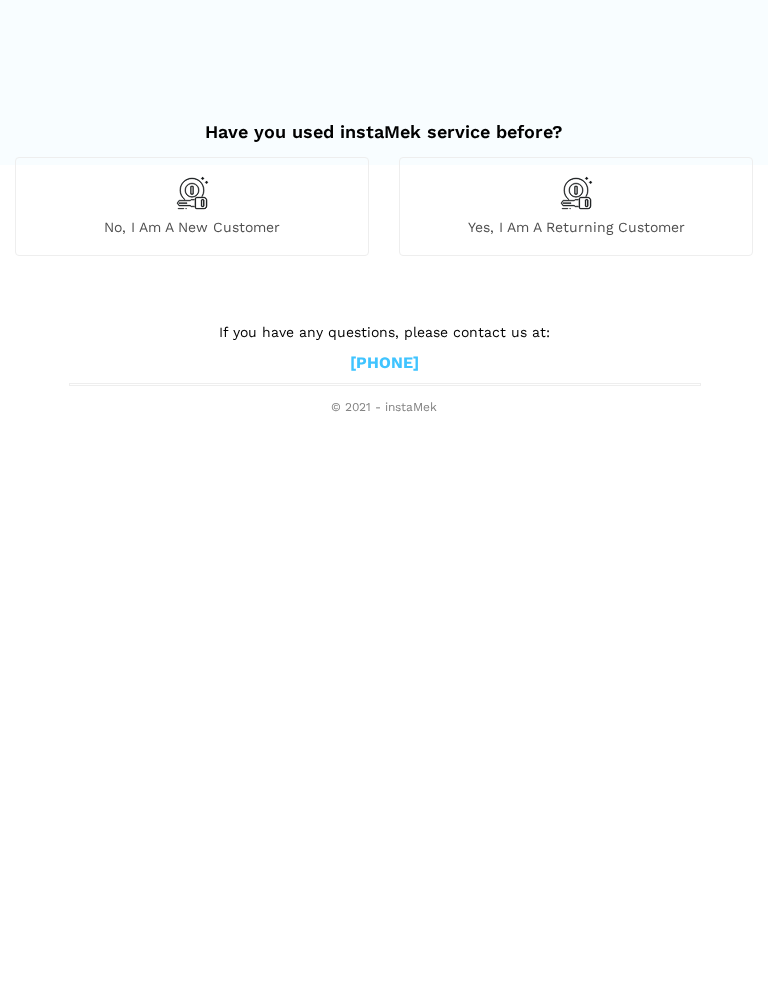scroll, scrollTop: 0, scrollLeft: 0, axis: both 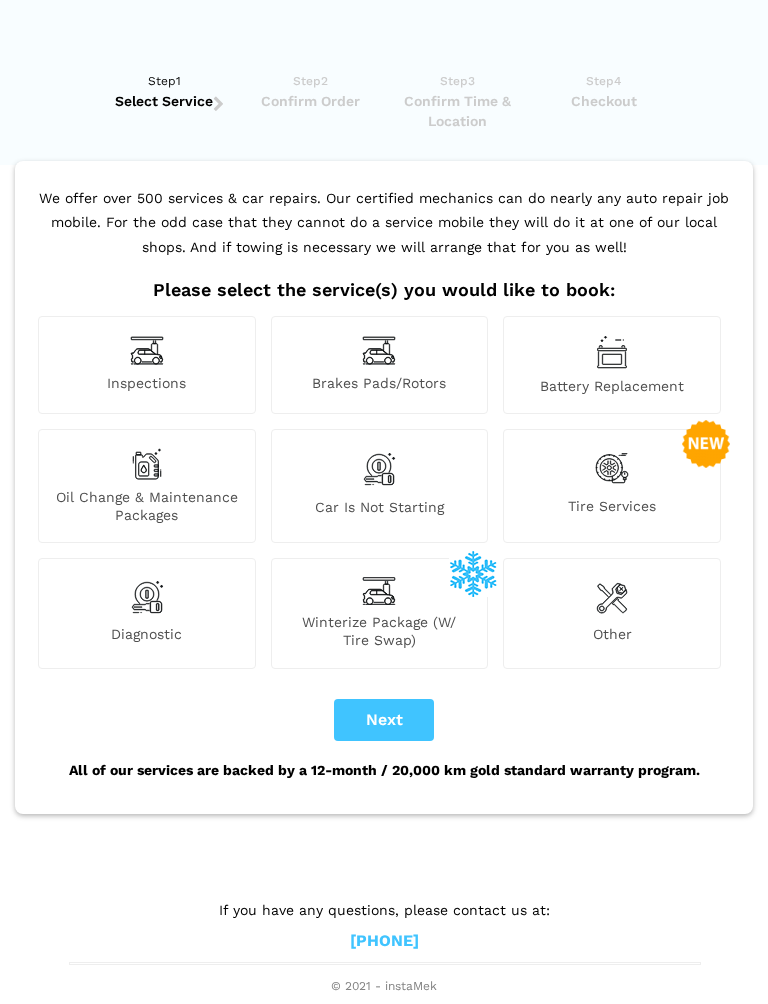 click at bounding box center [612, 597] 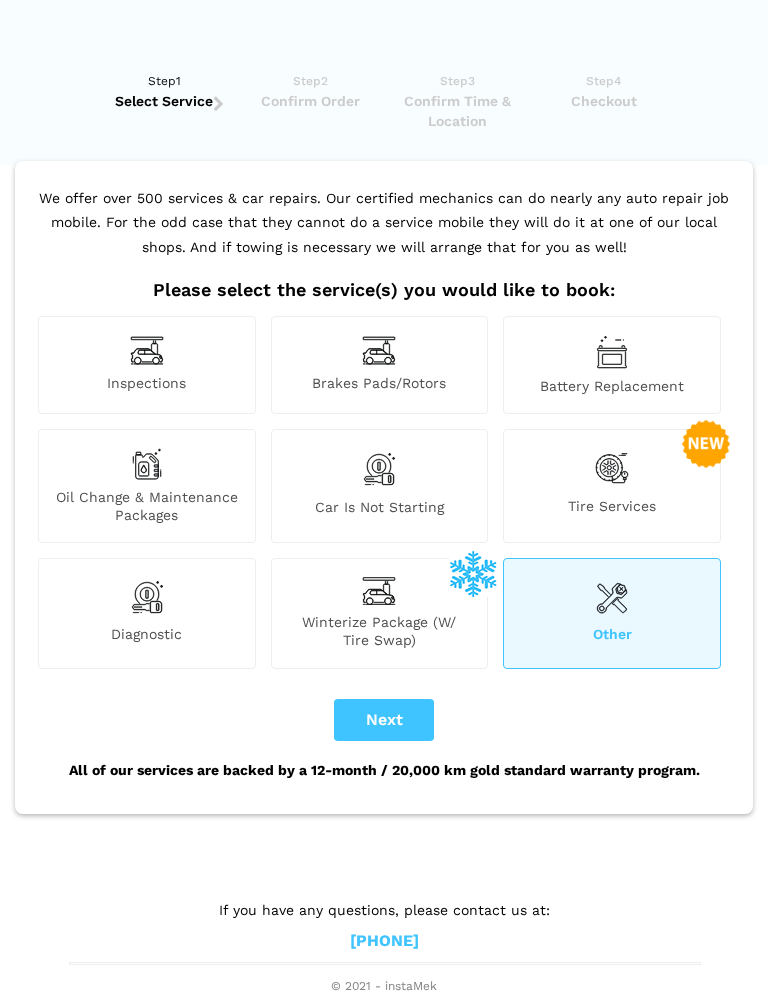 click at bounding box center (147, 350) 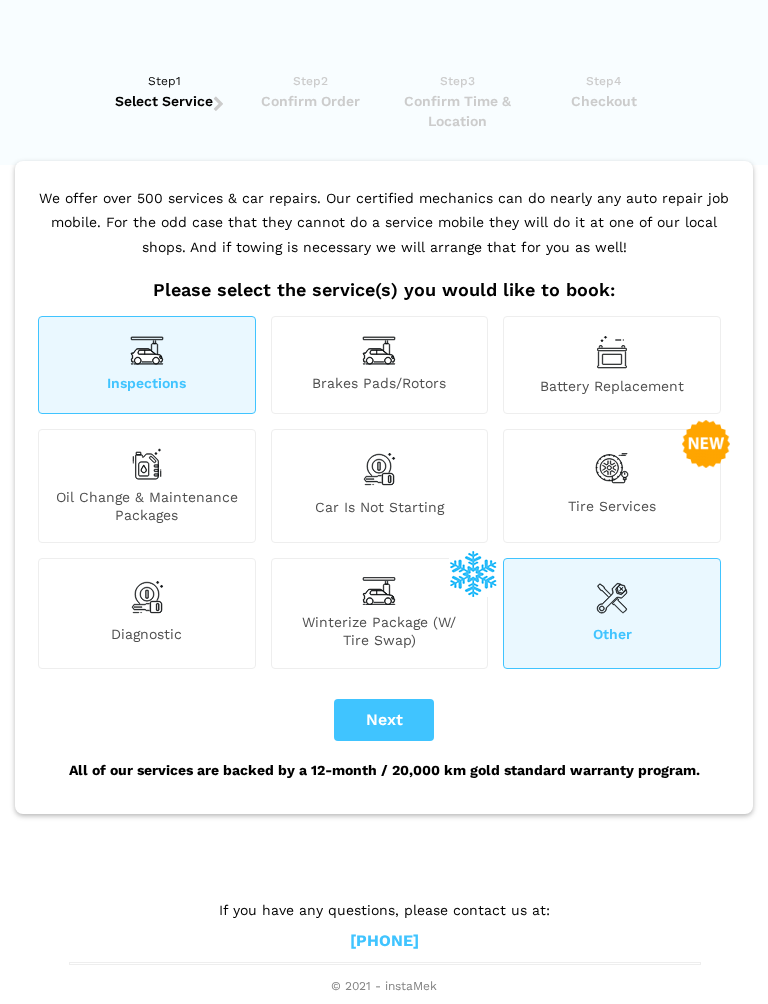 click on "Brakes Pads/Rotors" at bounding box center (380, 365) 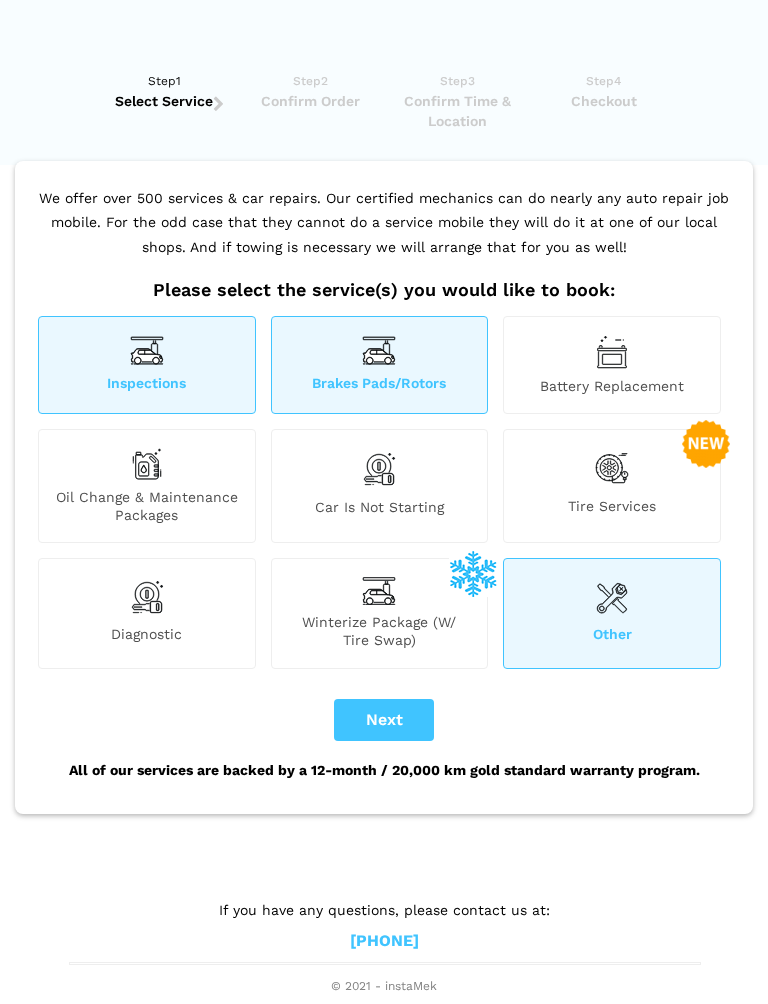 click on "Next" at bounding box center (384, 720) 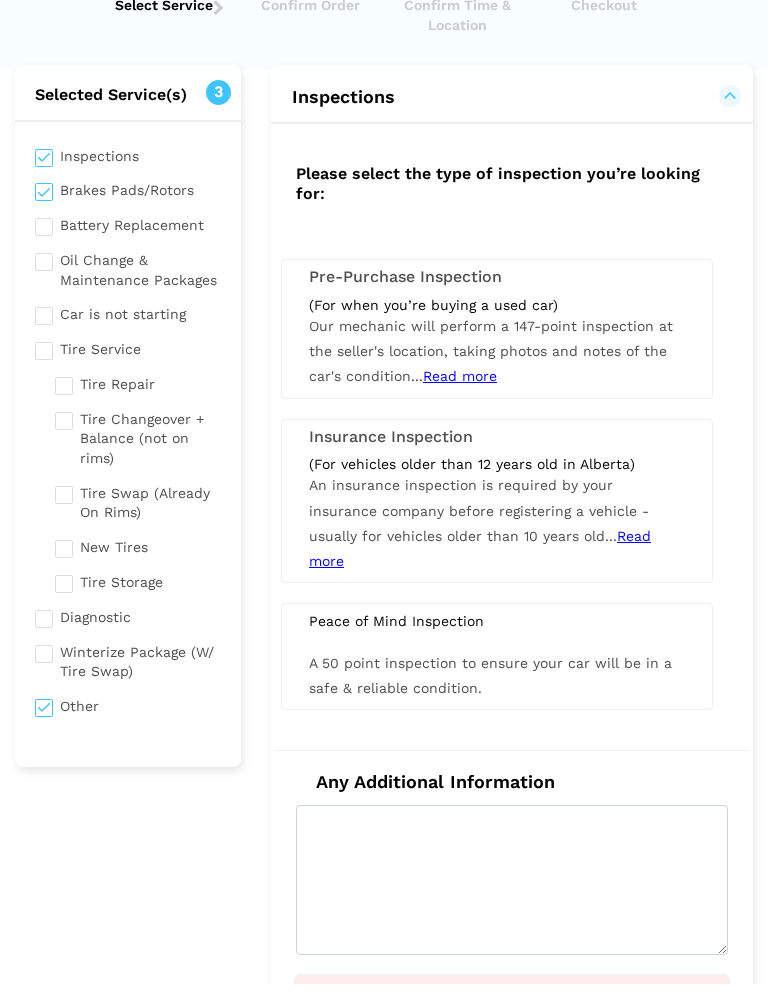 scroll, scrollTop: 78, scrollLeft: 0, axis: vertical 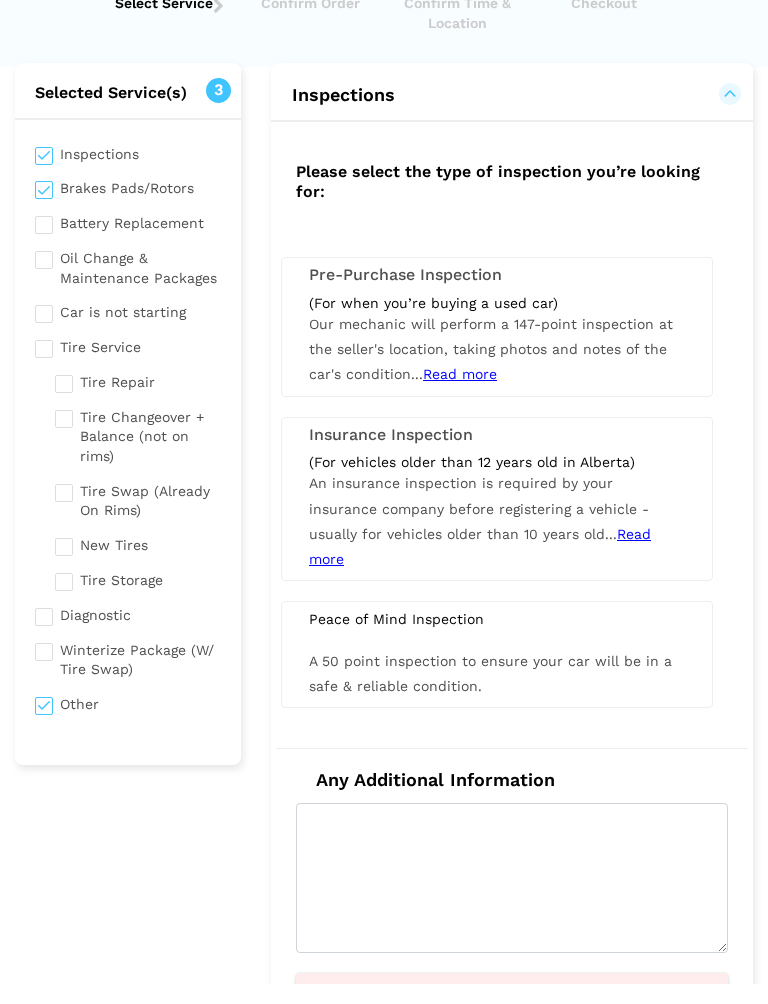 click on "A 50 point inspection to ensure your car will be in a safe & reliable condition." at bounding box center [497, 694] 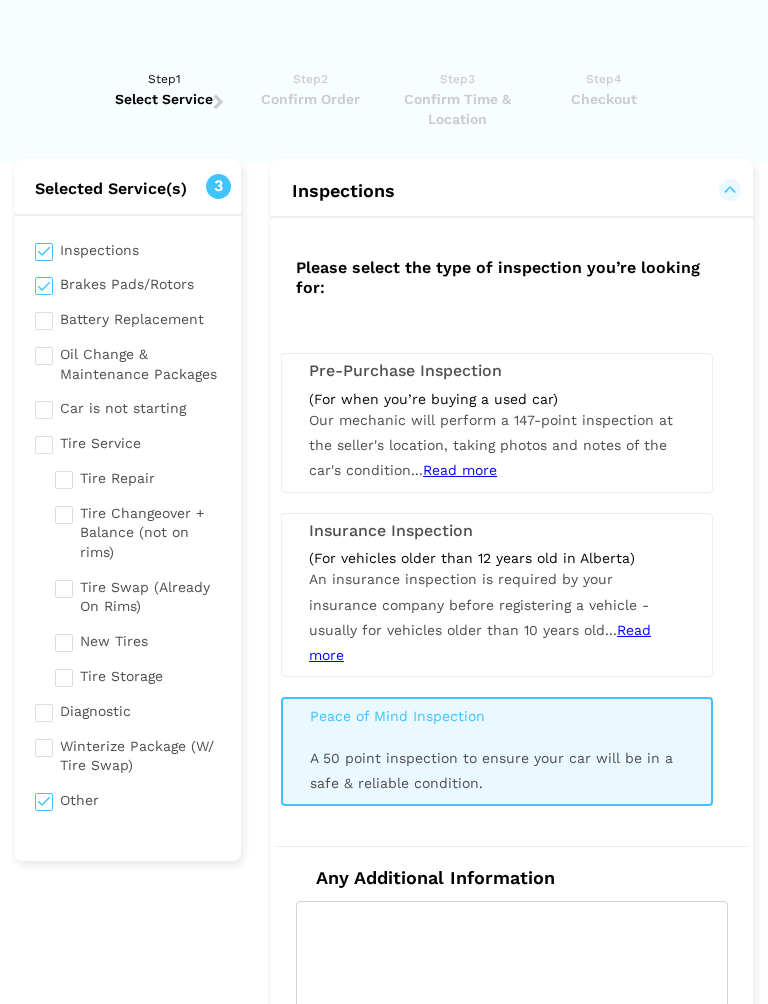 scroll, scrollTop: 0, scrollLeft: 0, axis: both 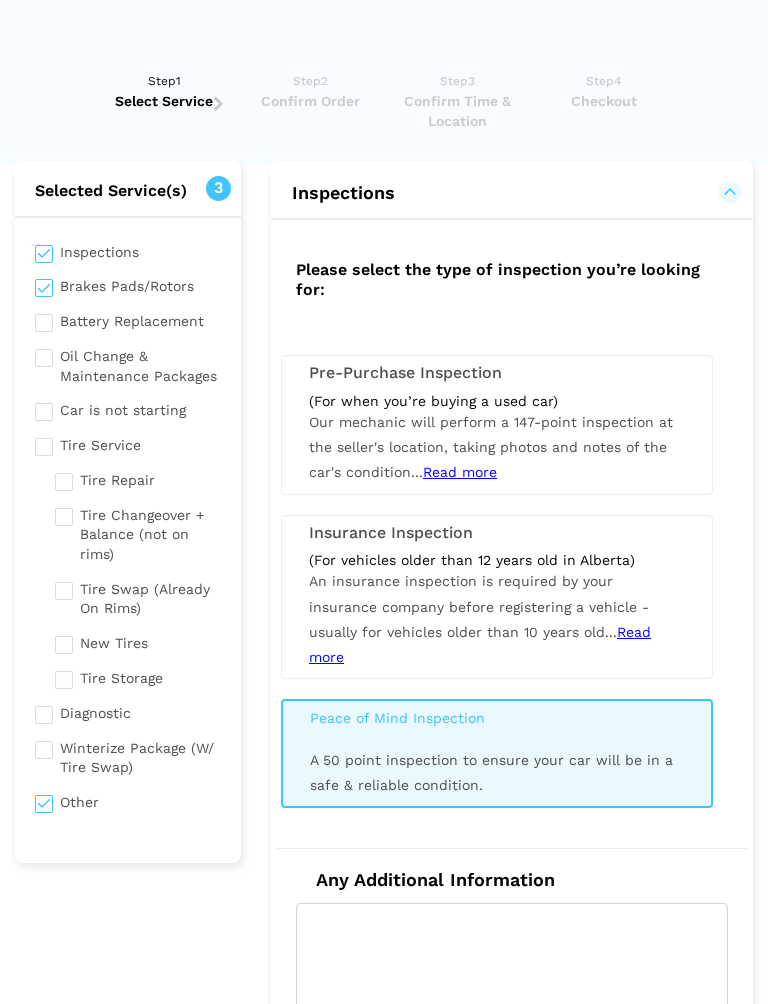 click at bounding box center (128, 284) 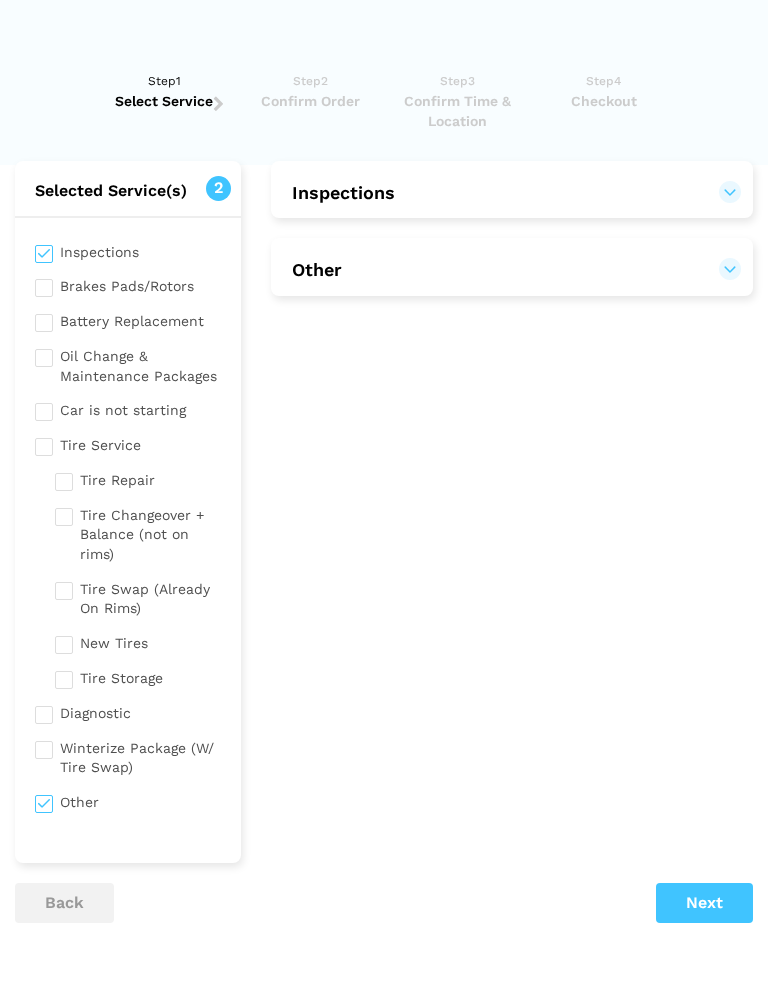 click on "Other" at bounding box center [512, 270] 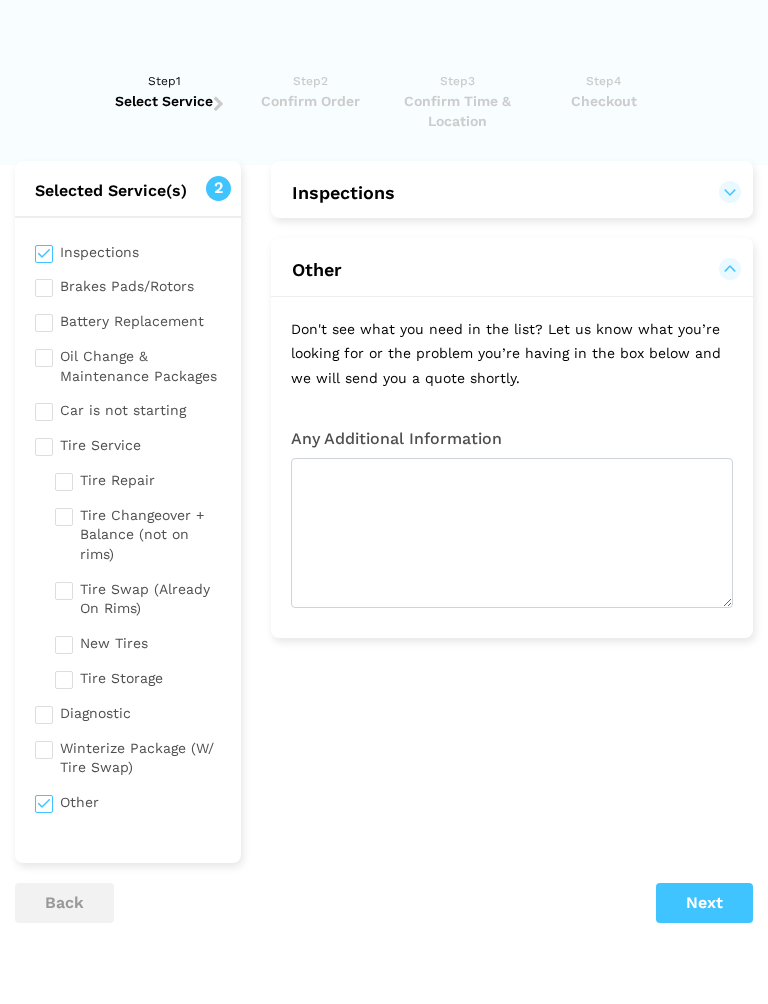 click at bounding box center (128, 711) 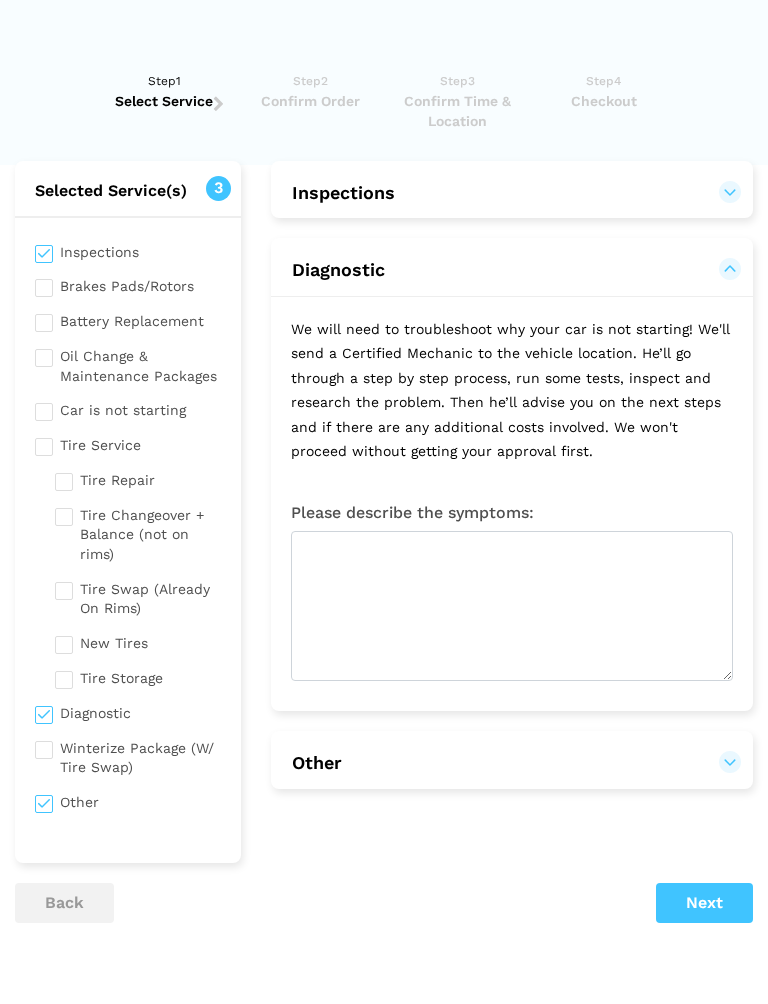 click at bounding box center (128, 711) 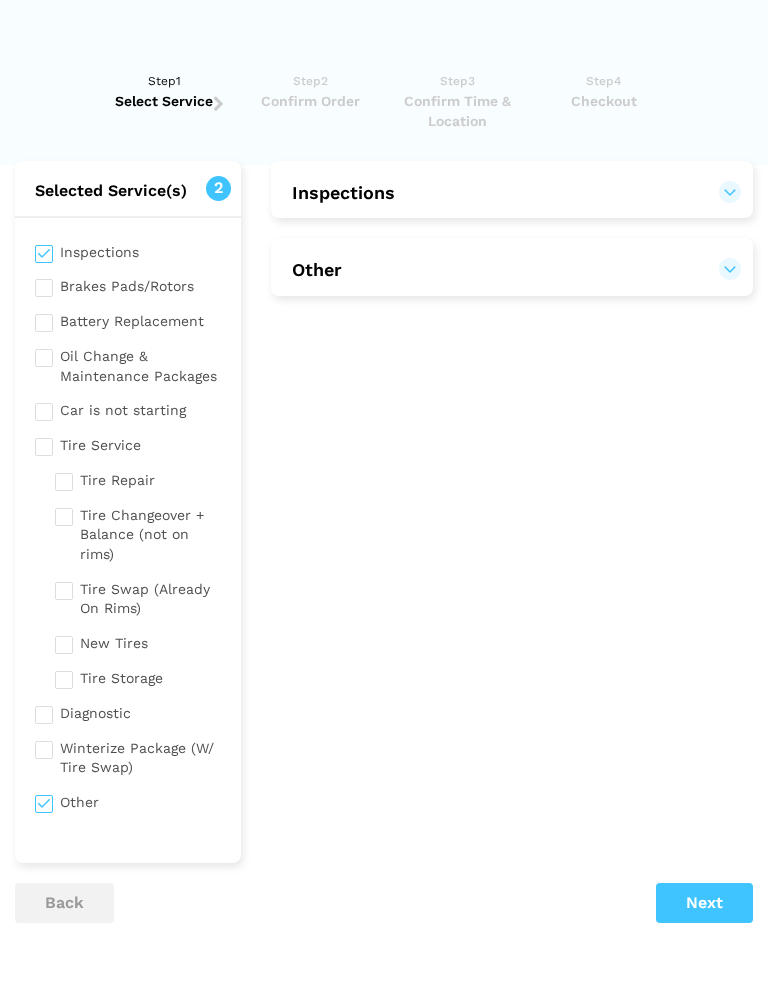 click at bounding box center [128, 250] 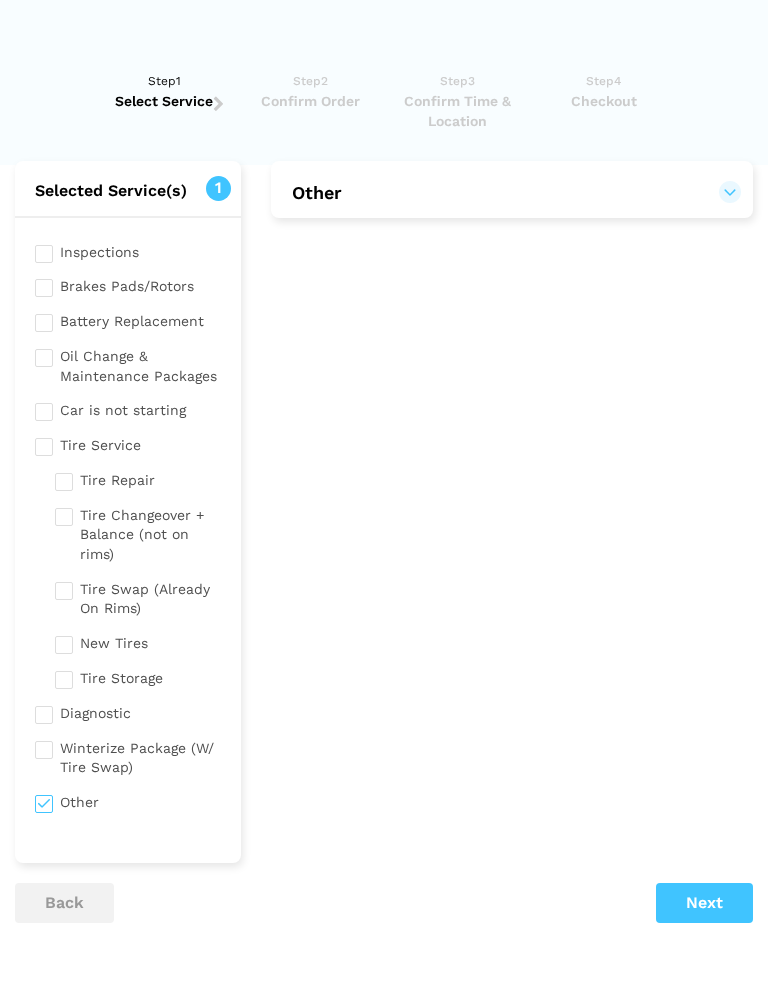 click at bounding box center [128, 250] 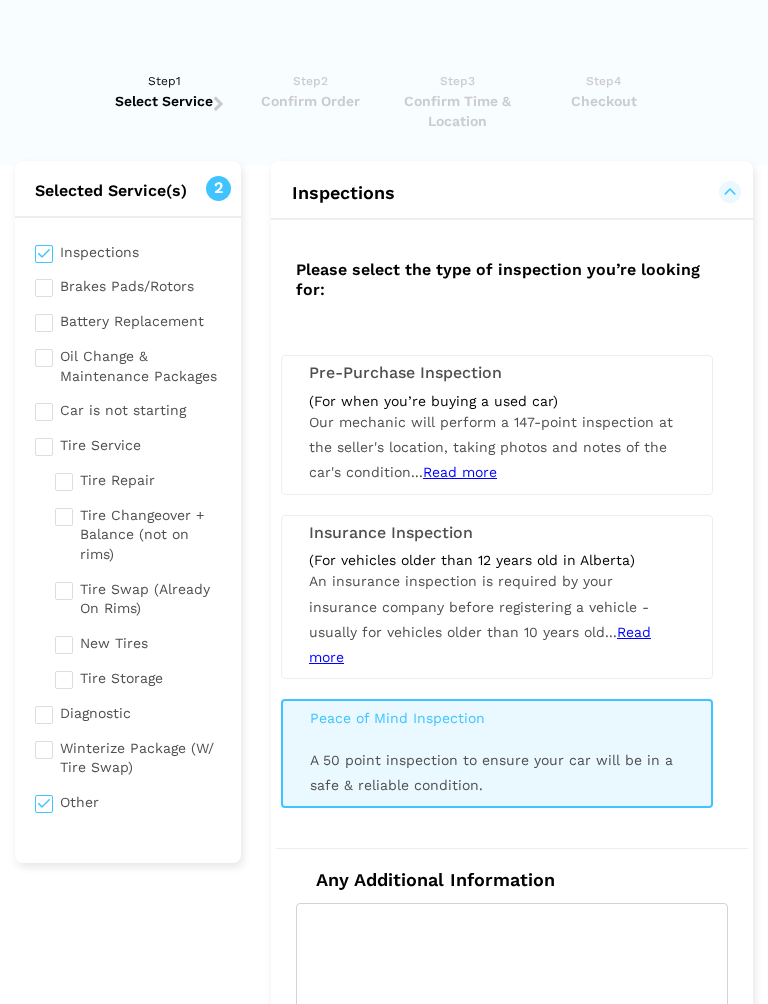 click on "Peace of Mind Inspection" at bounding box center (497, 718) 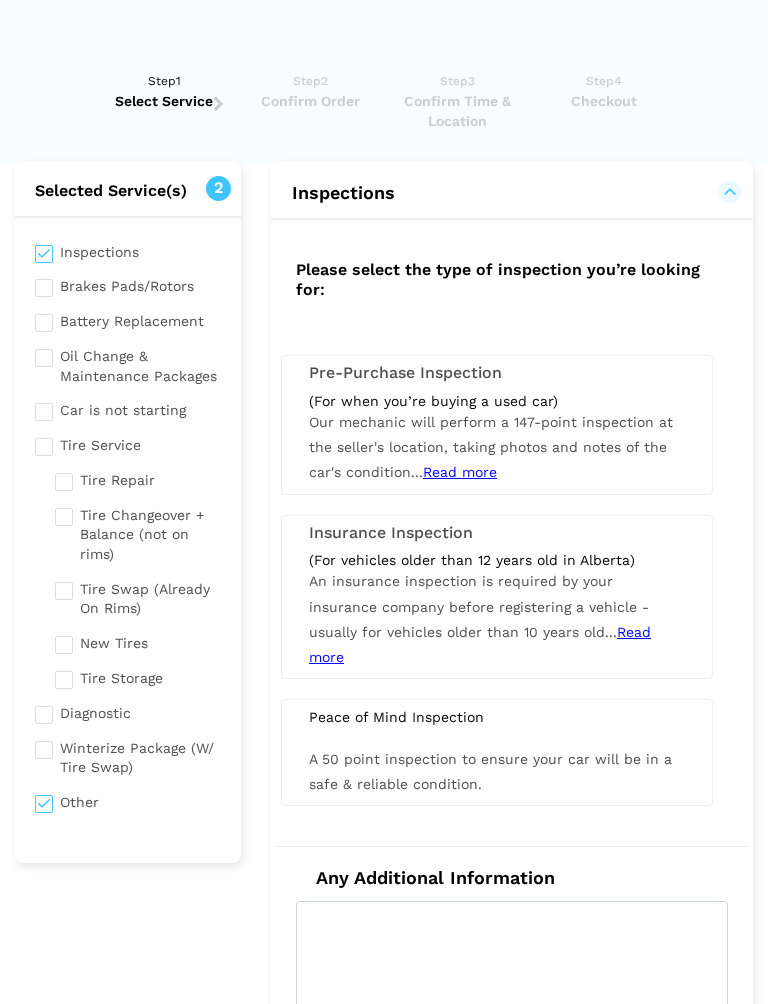click on "A 50 point inspection to ensure your car will be in a safe & reliable condition." at bounding box center (490, 771) 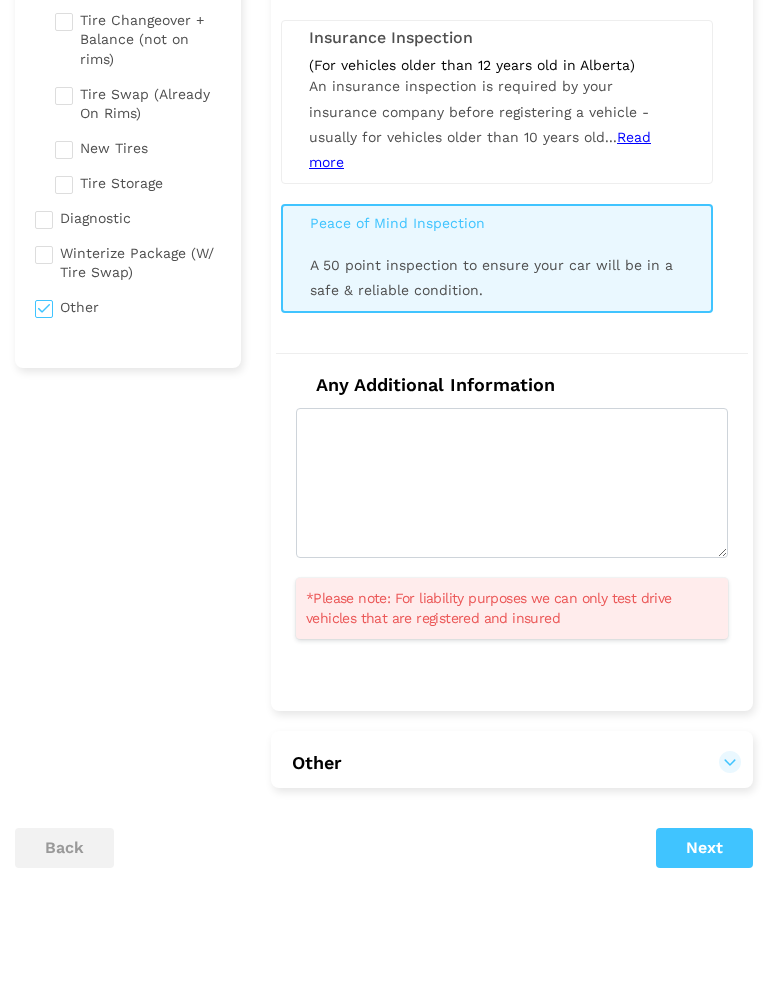 scroll, scrollTop: 536, scrollLeft: 0, axis: vertical 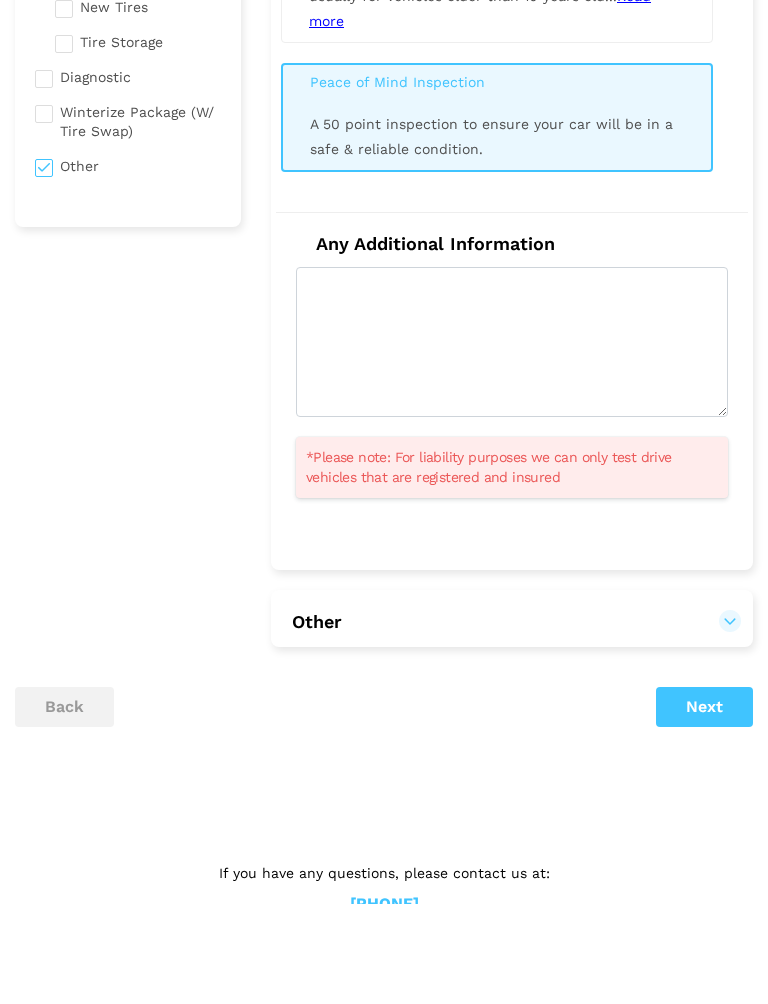 click on "Other" at bounding box center (512, 722) 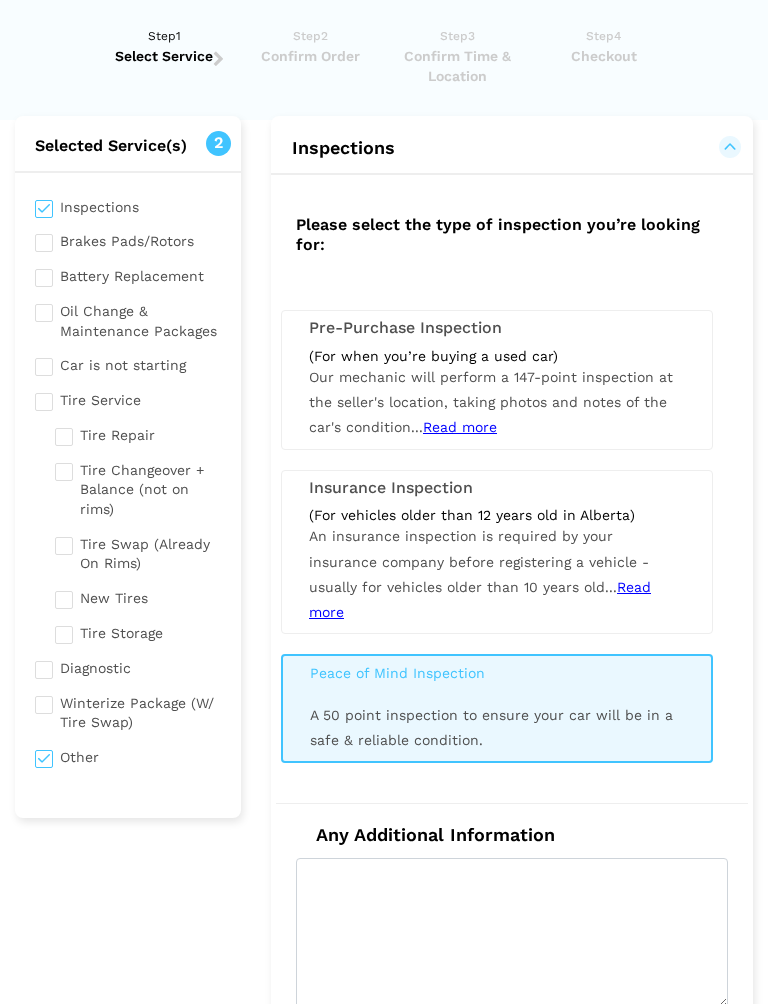scroll, scrollTop: 0, scrollLeft: 0, axis: both 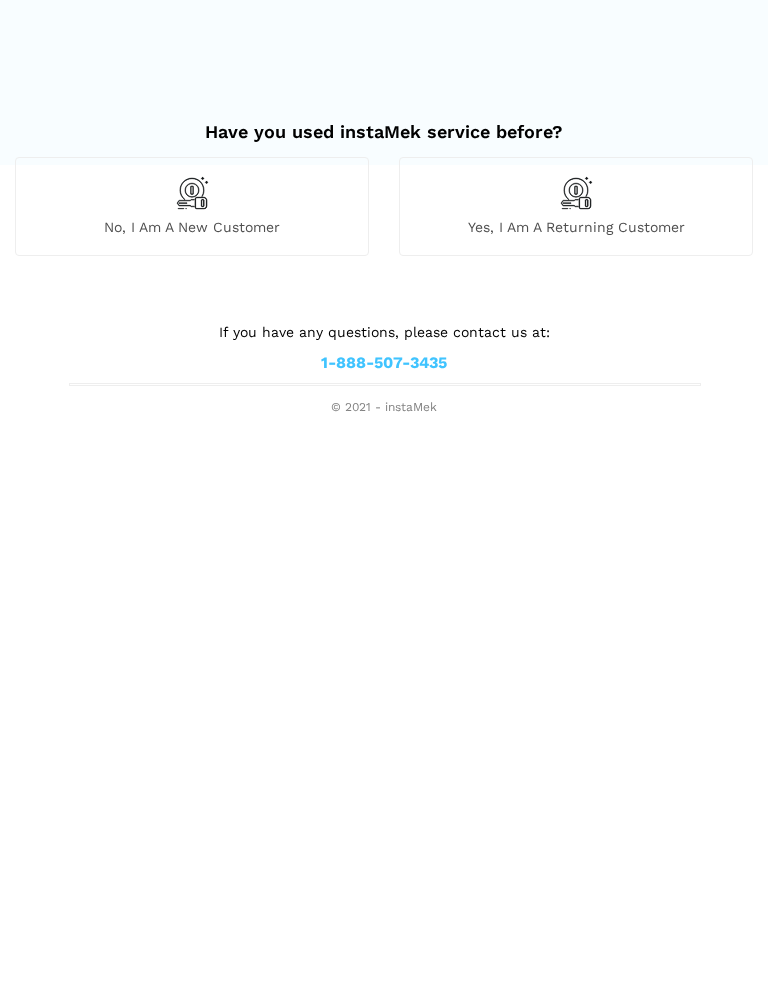 click at bounding box center (192, 193) 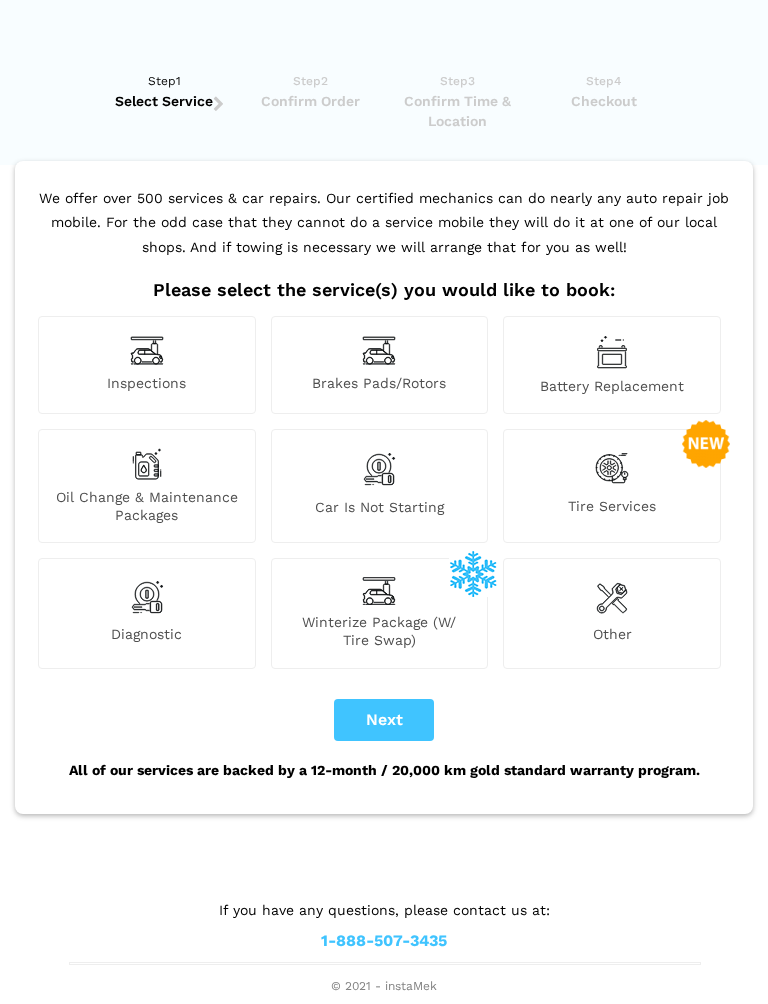 click at bounding box center [612, 468] 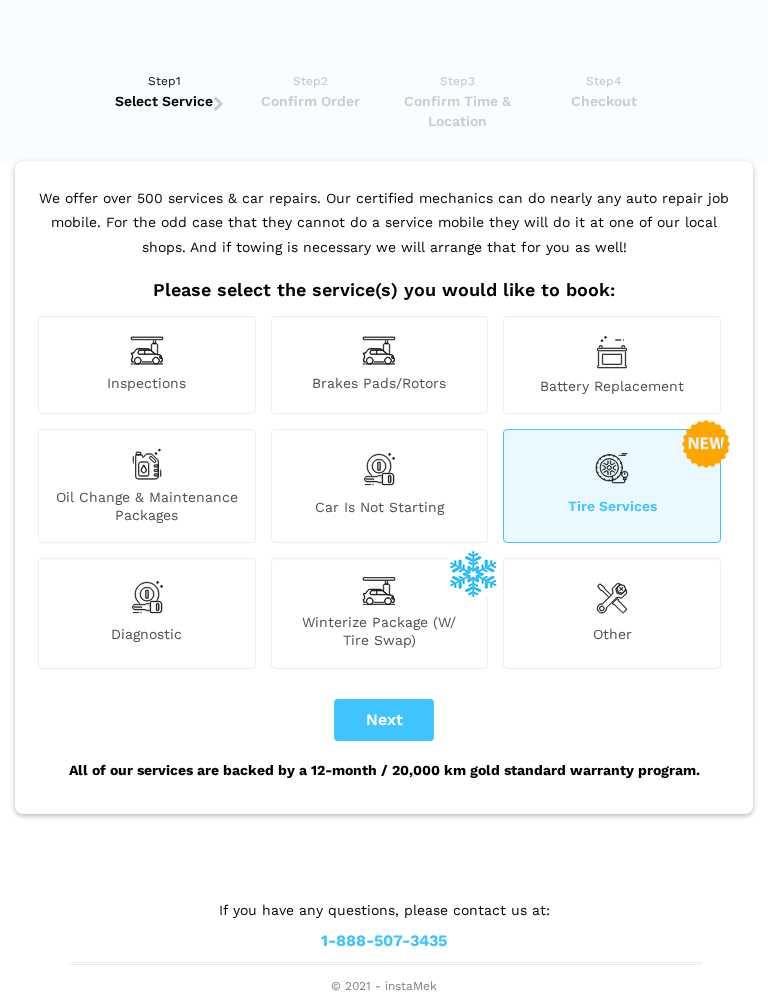click on "Next" at bounding box center [384, 720] 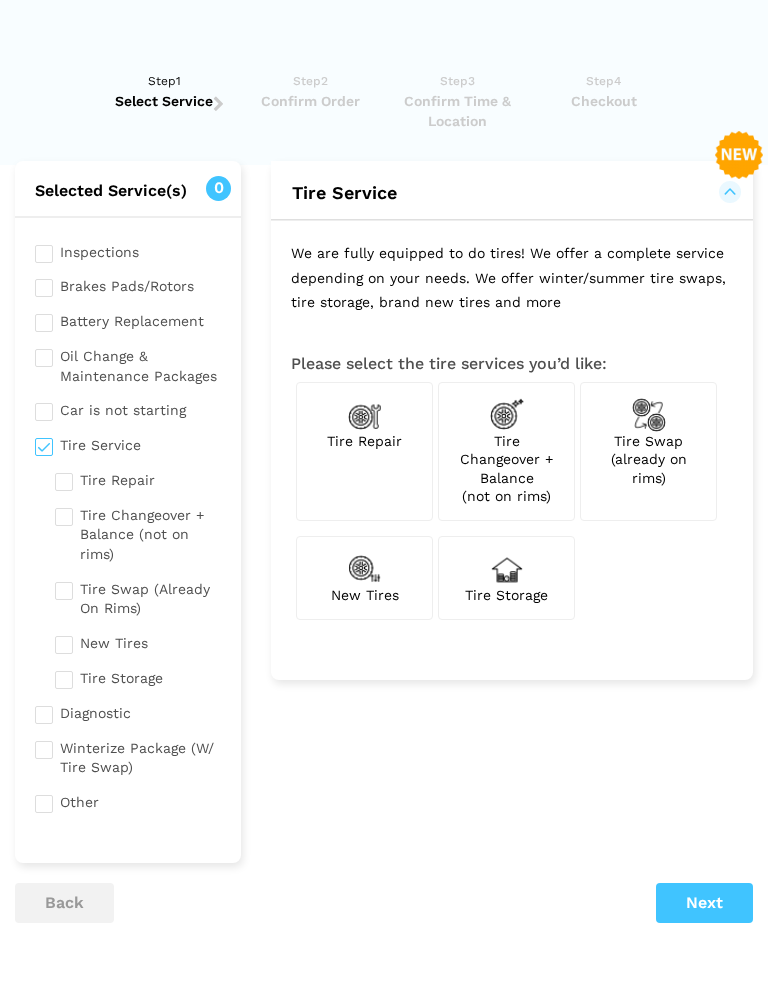 click on "Tire Swap (already on rims)" at bounding box center [649, 459] 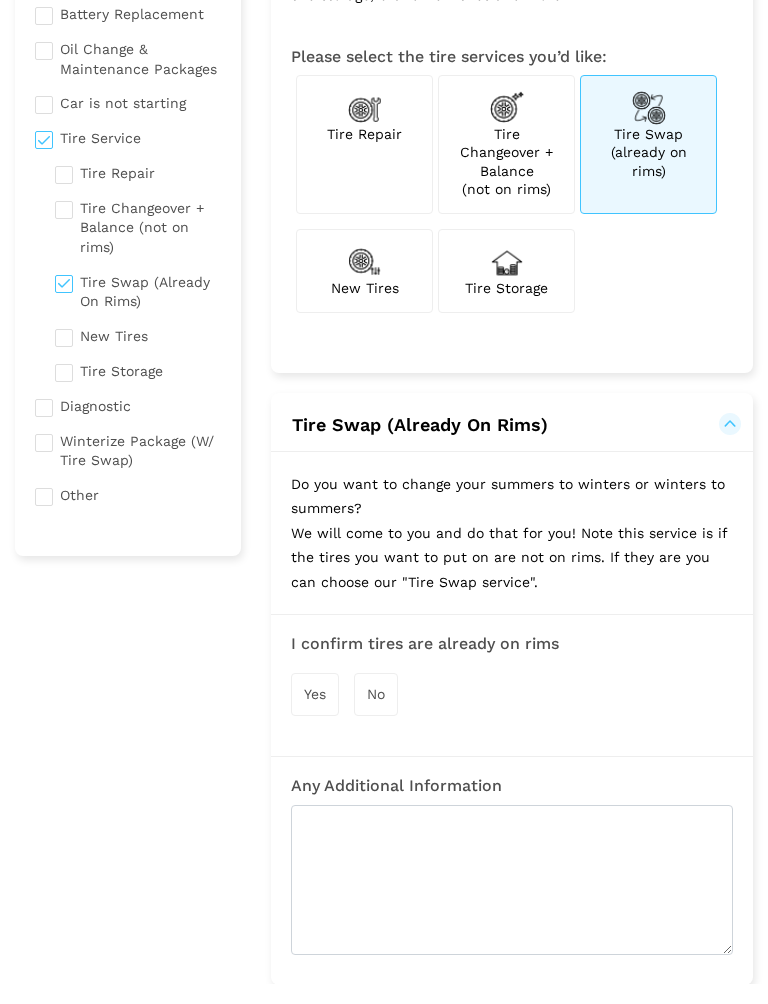 scroll, scrollTop: 287, scrollLeft: 0, axis: vertical 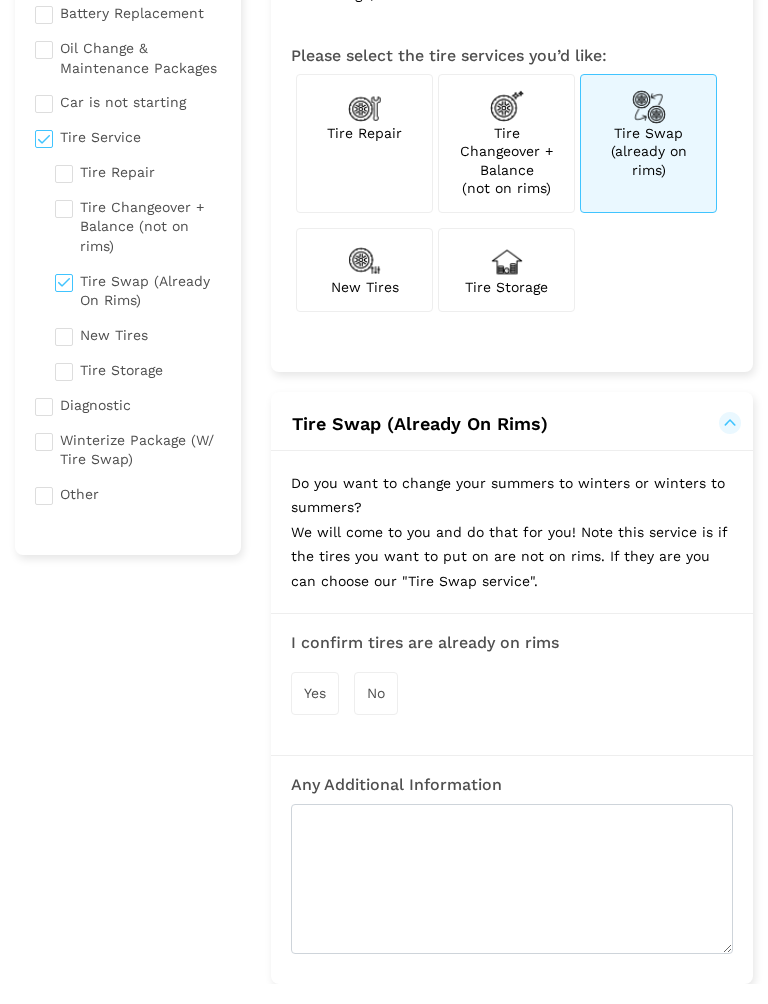 click on "Yes" at bounding box center (315, 714) 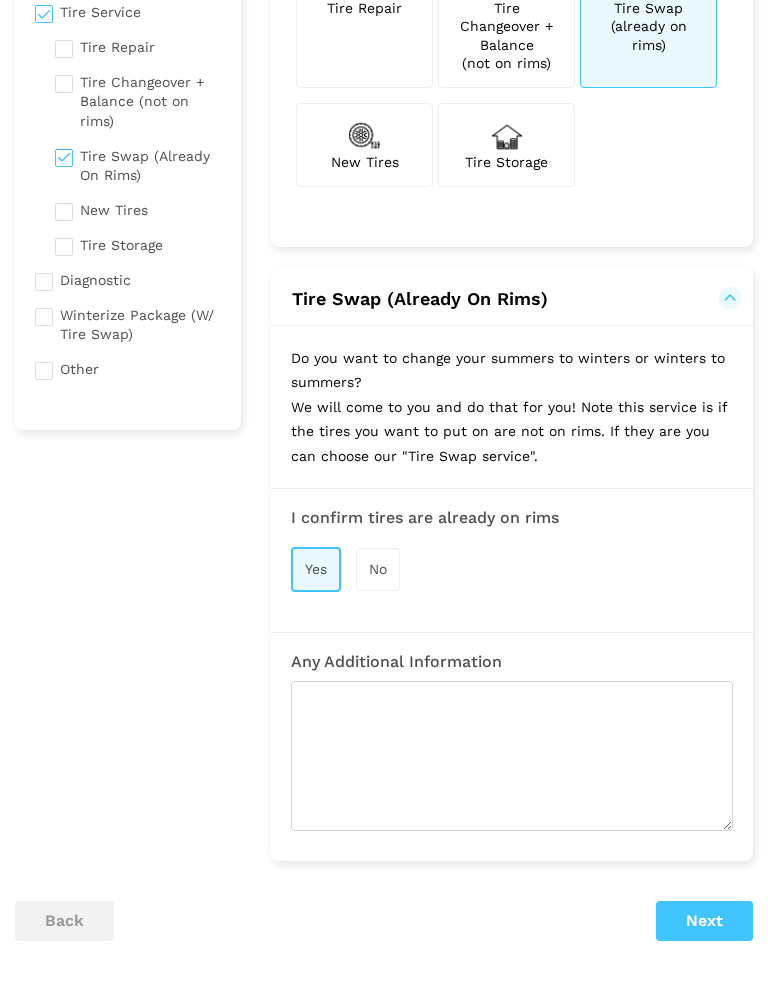 scroll, scrollTop: 492, scrollLeft: 0, axis: vertical 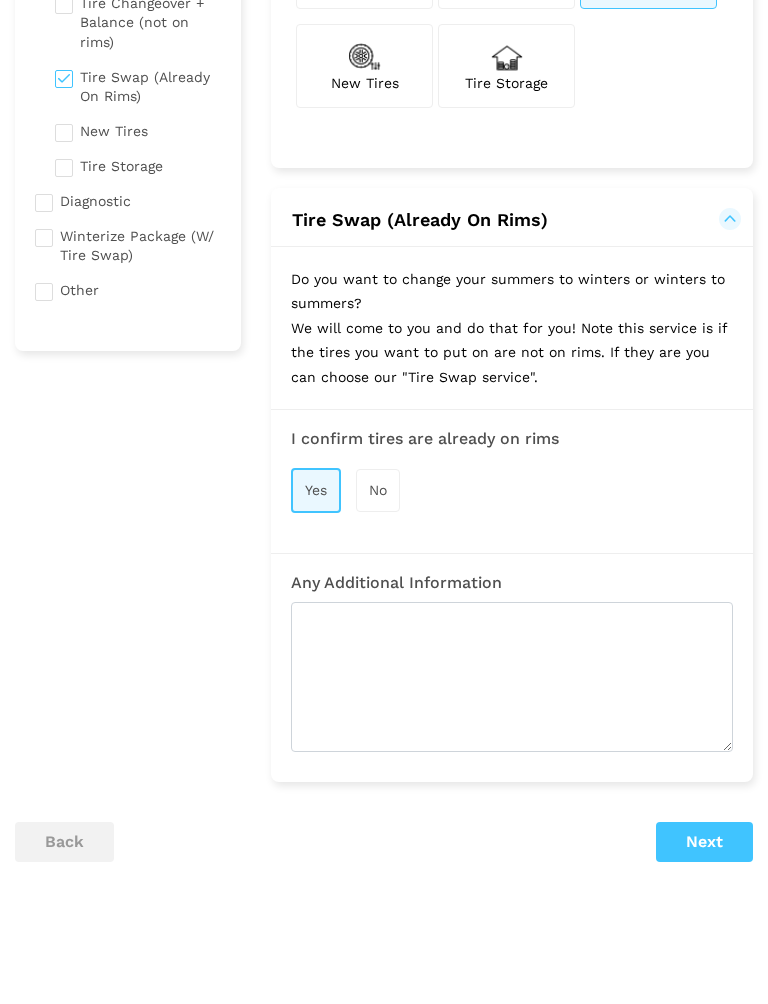click on "Next" at bounding box center (704, 862) 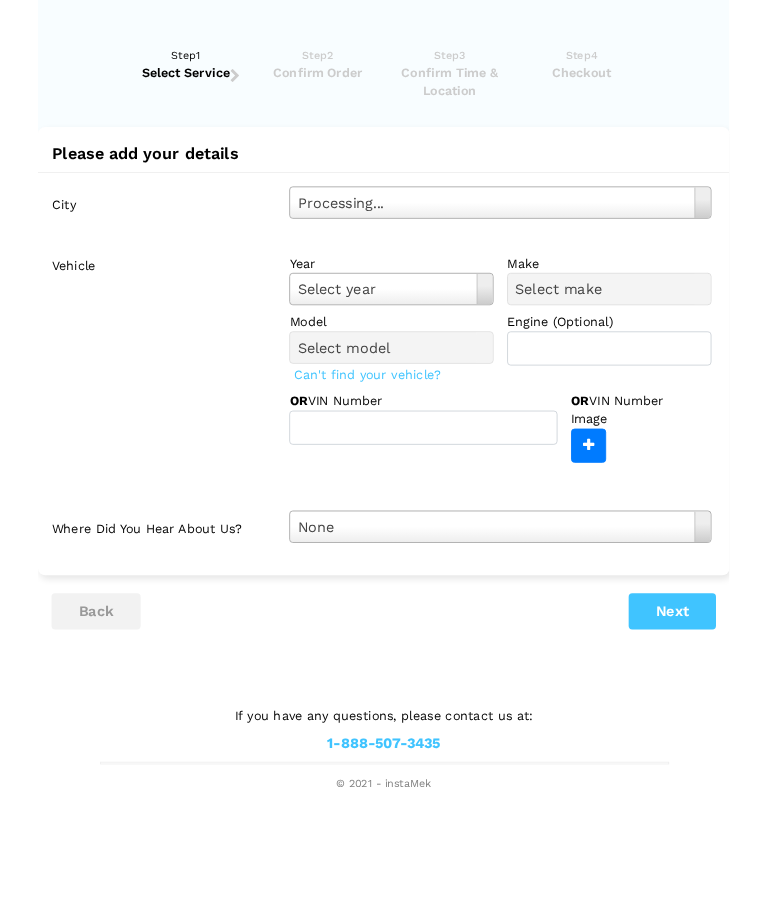 scroll, scrollTop: 0, scrollLeft: 0, axis: both 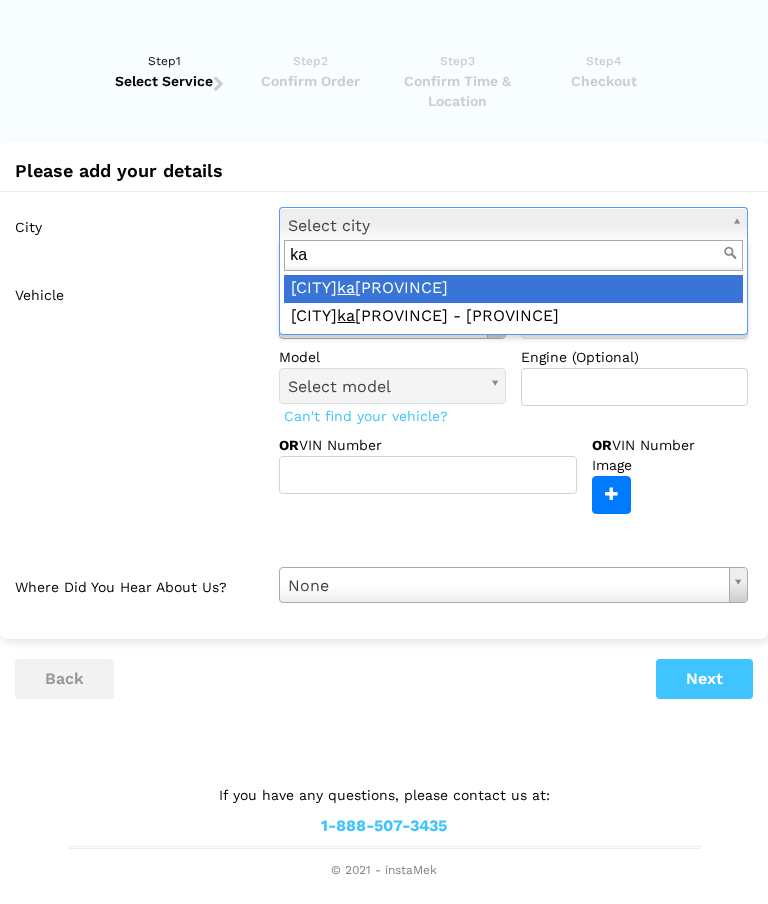 type on "k" 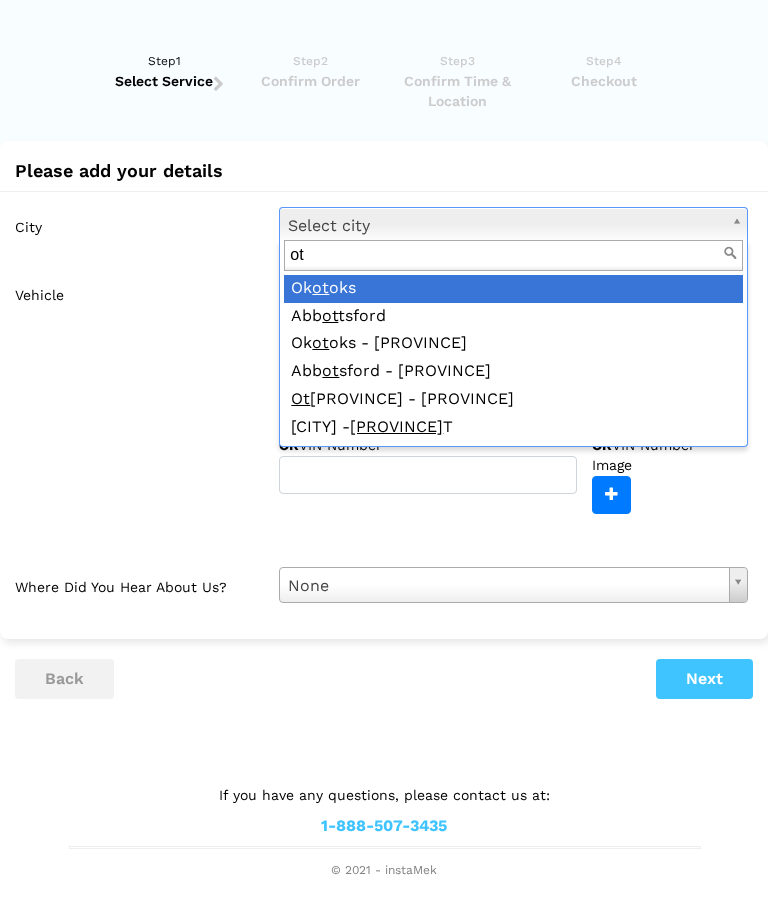 type on "o" 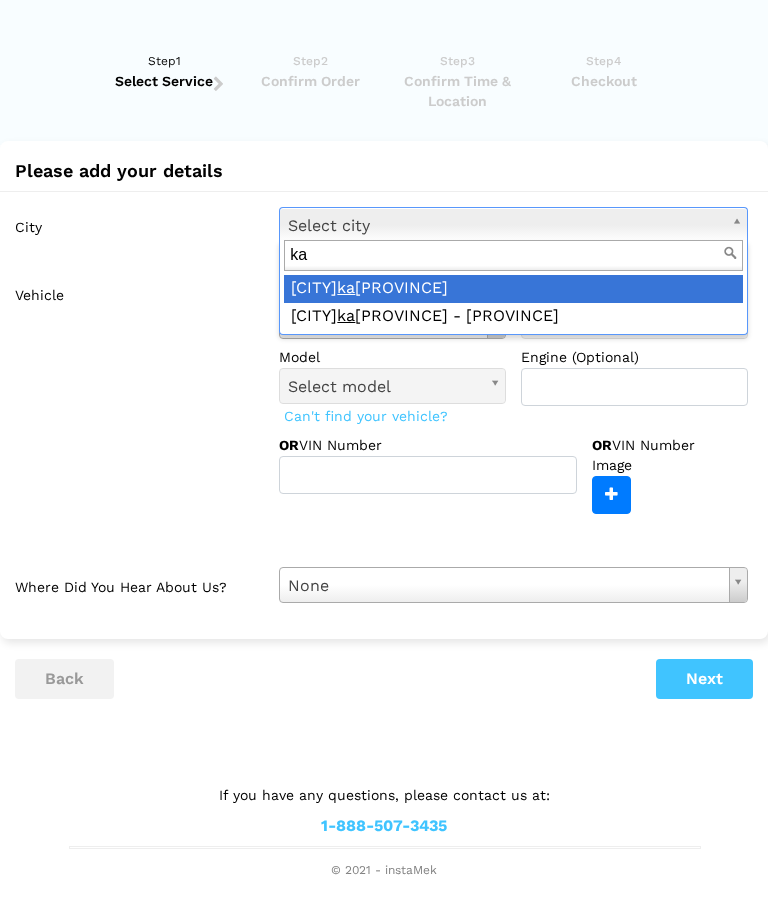 type on "k" 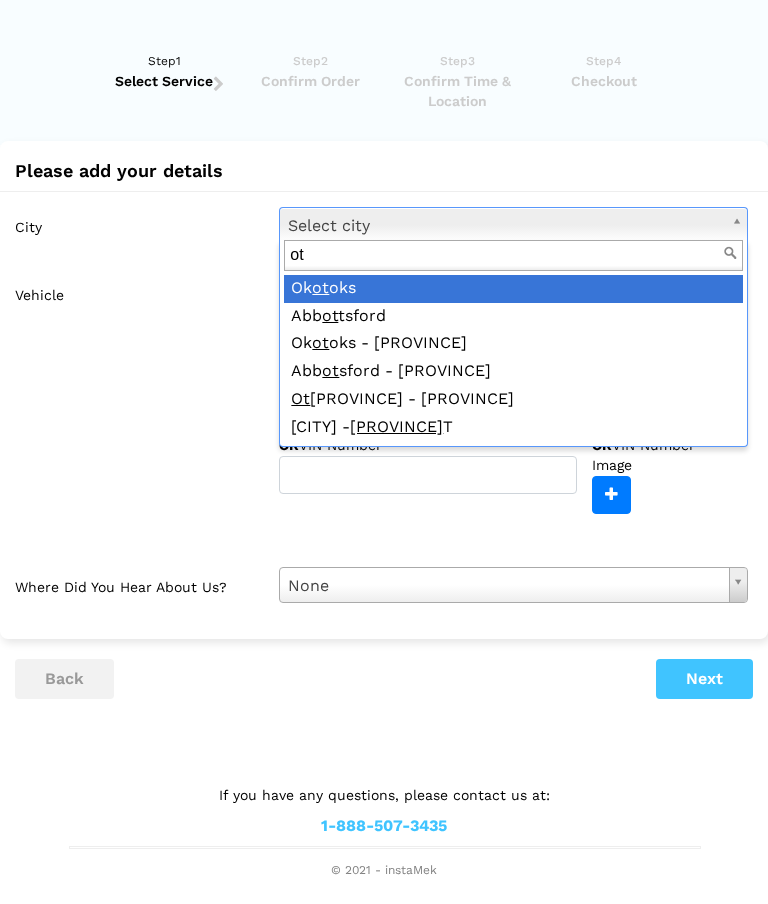 type on "ott" 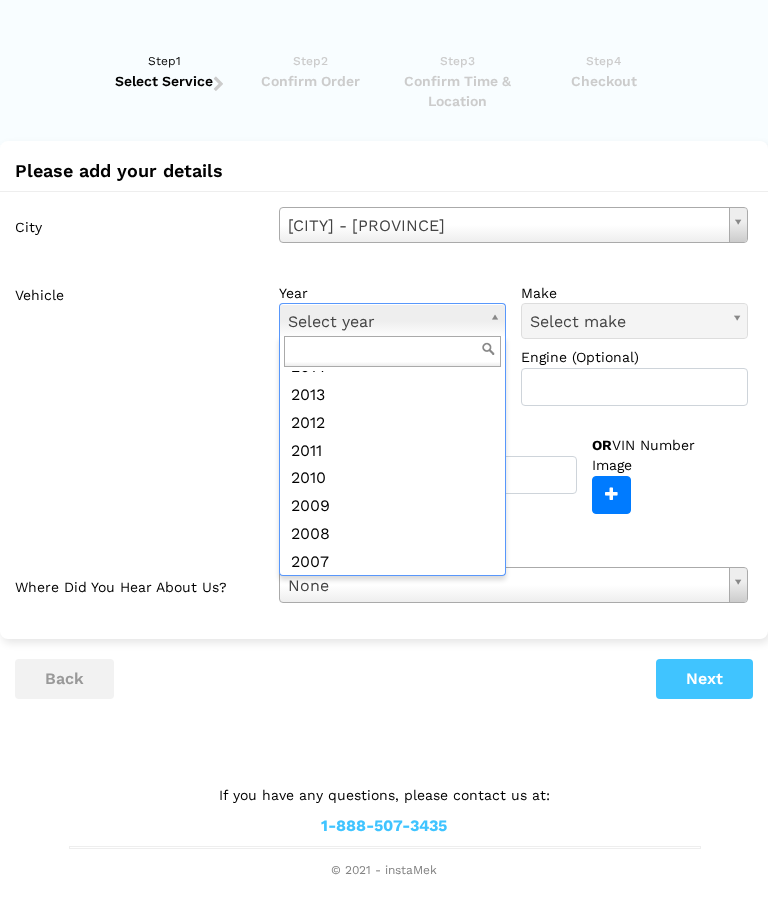 scroll, scrollTop: 379, scrollLeft: 0, axis: vertical 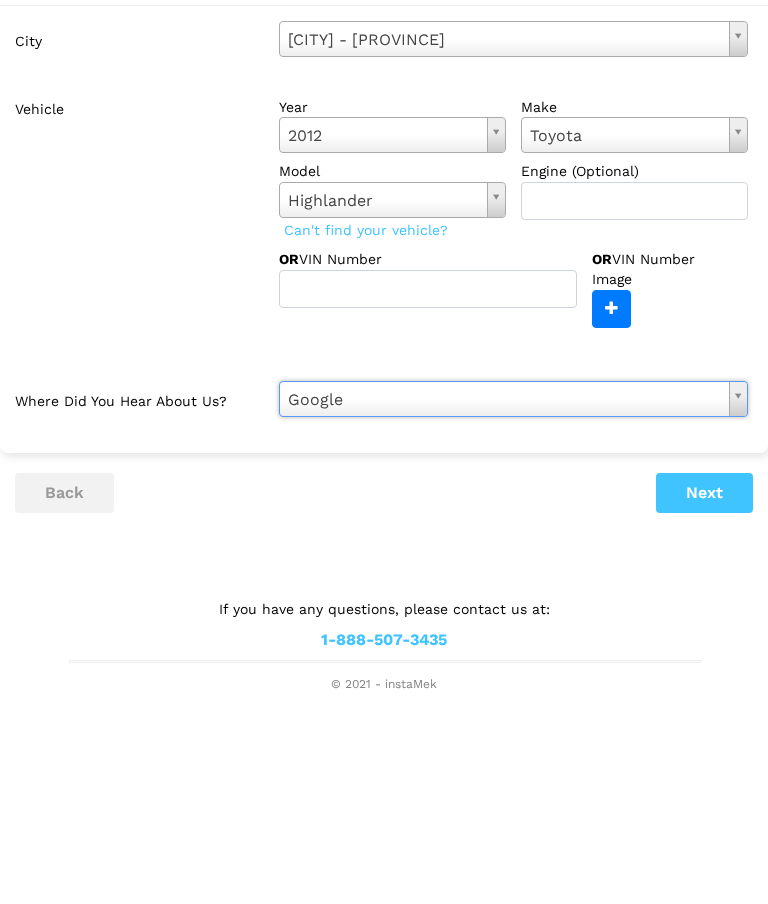 click on "Next" at bounding box center [704, 699] 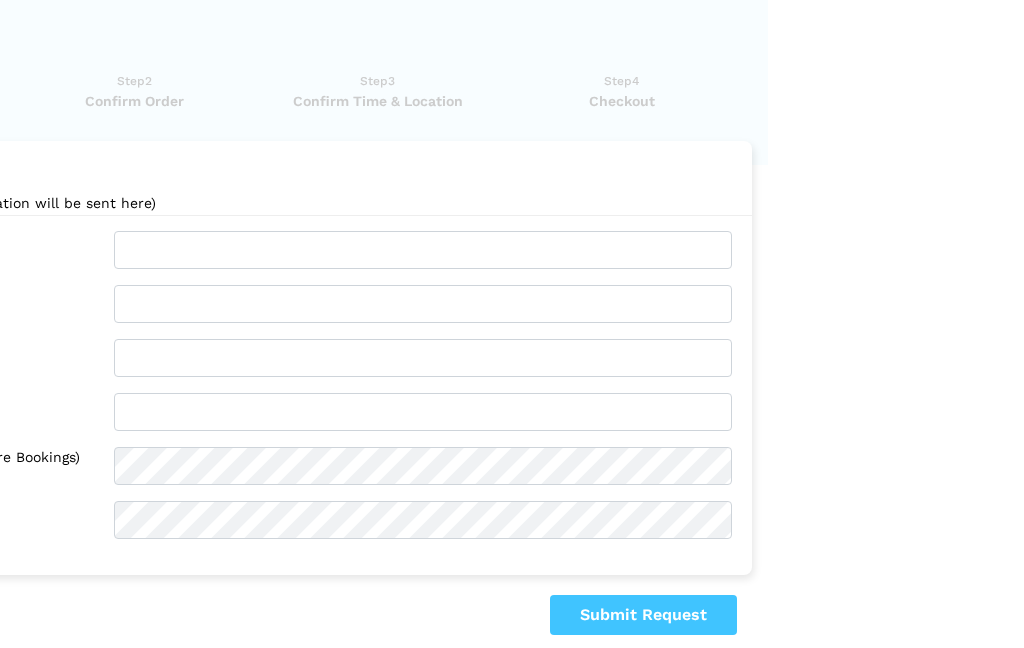 scroll, scrollTop: 0, scrollLeft: 0, axis: both 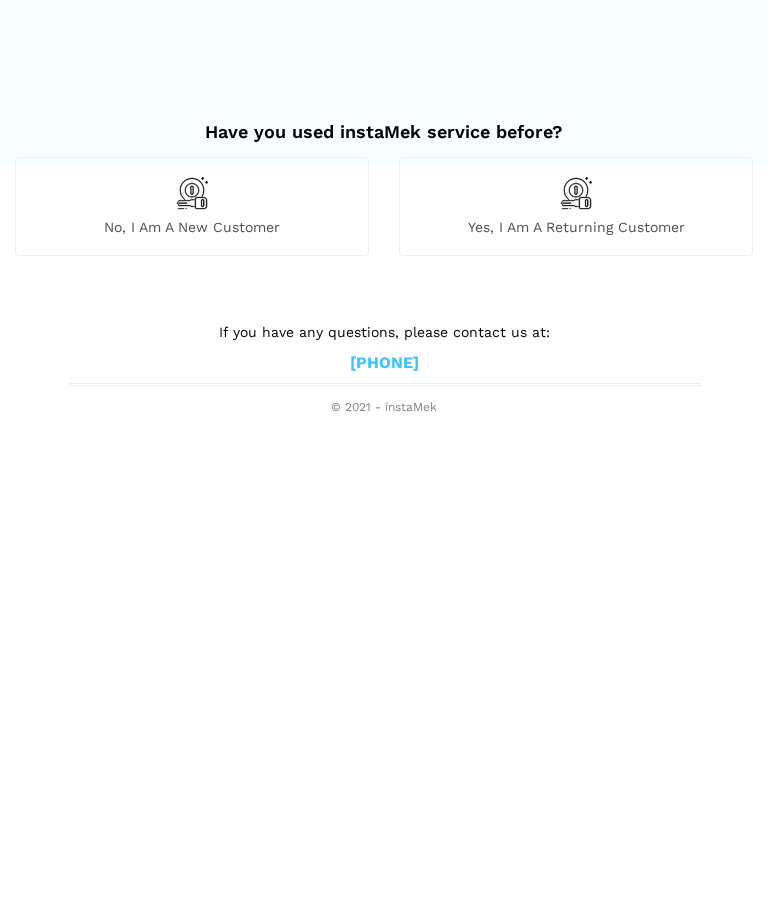 click on "No, I am a new customer" at bounding box center (192, 206) 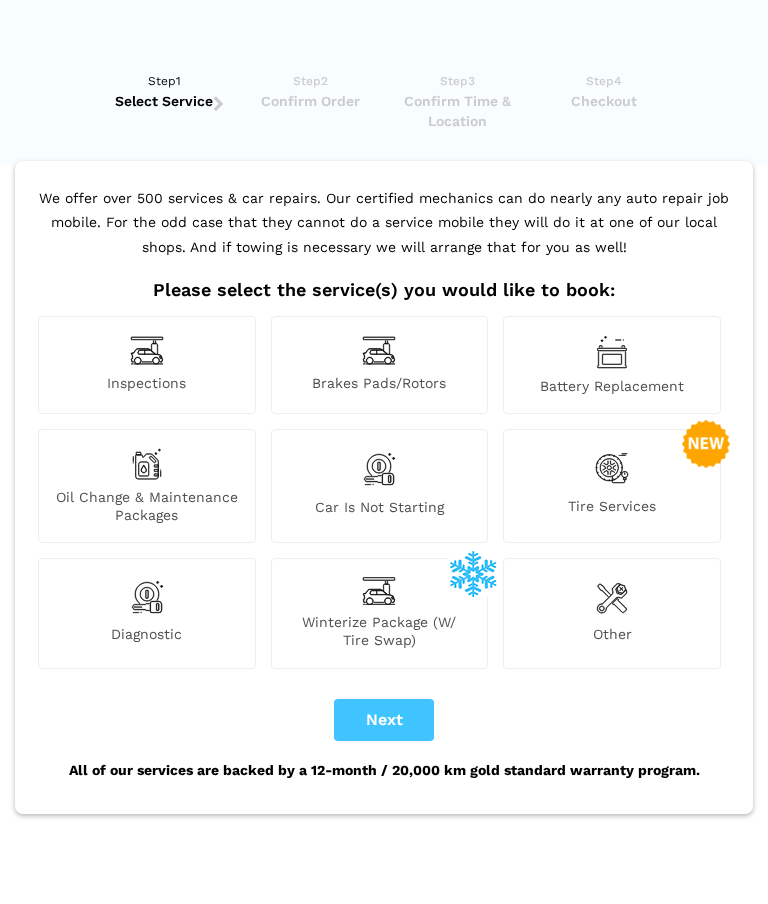 click on "Oil Change & Maintenance  Packages" at bounding box center [147, 506] 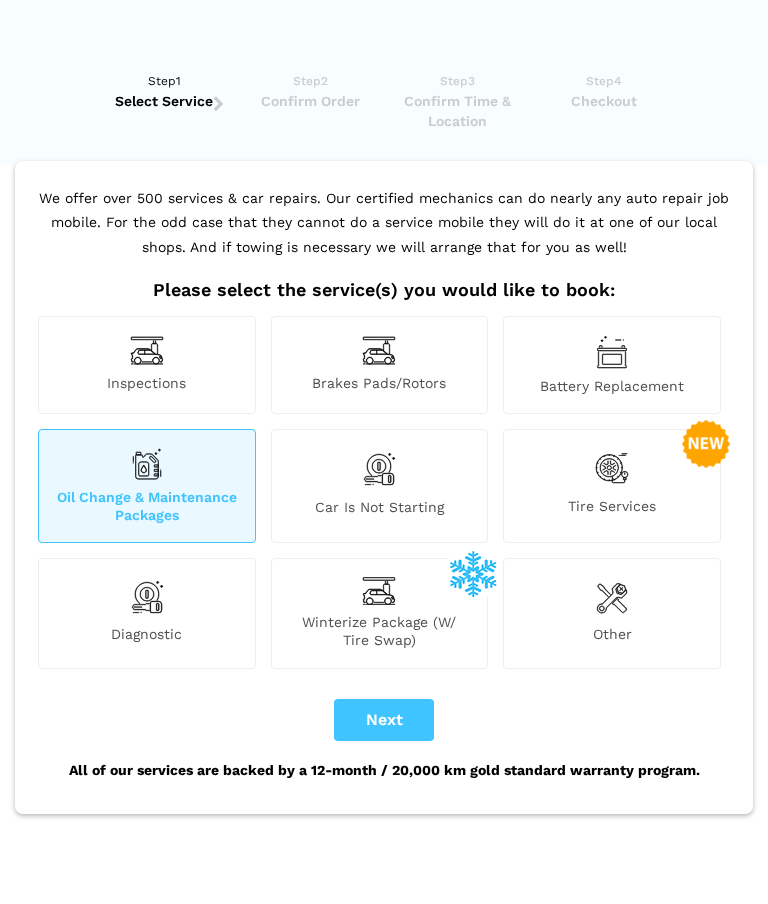 click on "Next" at bounding box center [384, 720] 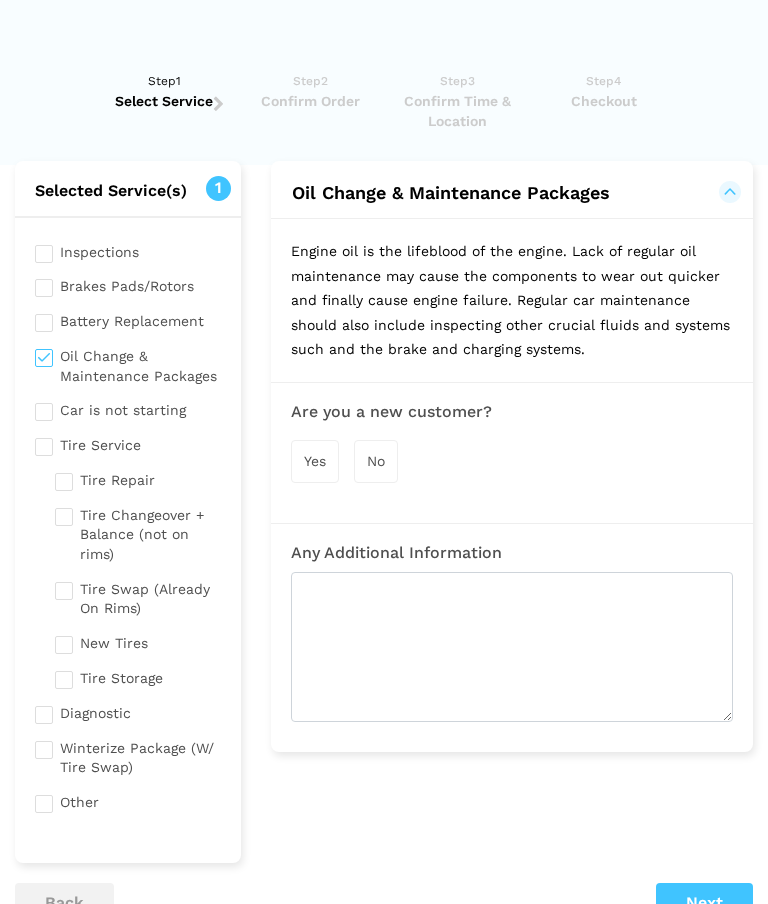 click on "Yes" at bounding box center (315, 461) 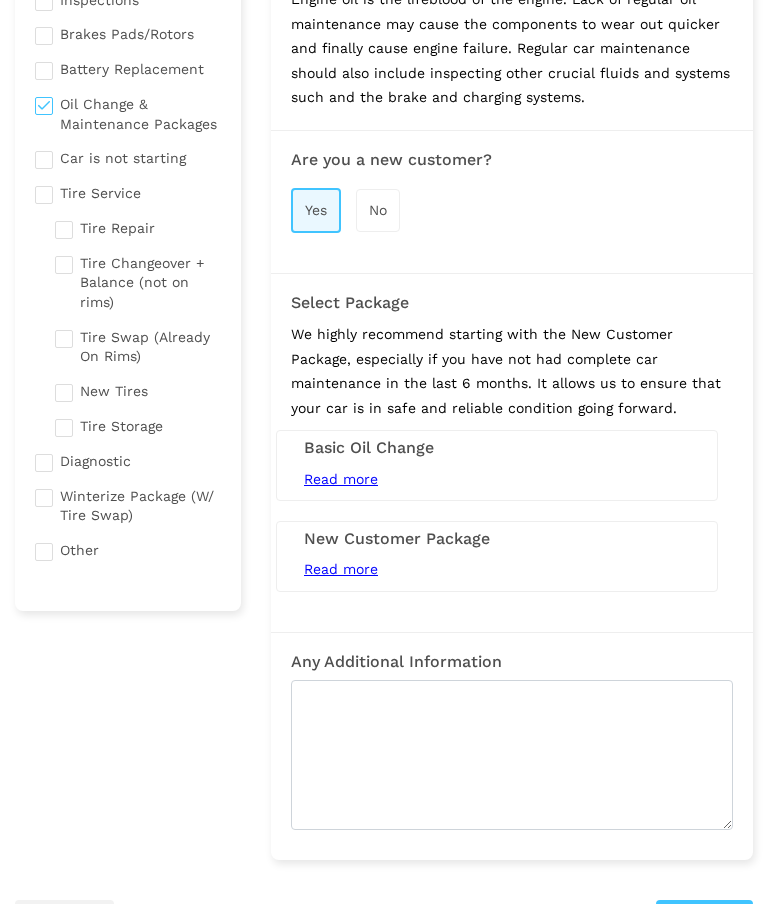 scroll, scrollTop: 281, scrollLeft: 0, axis: vertical 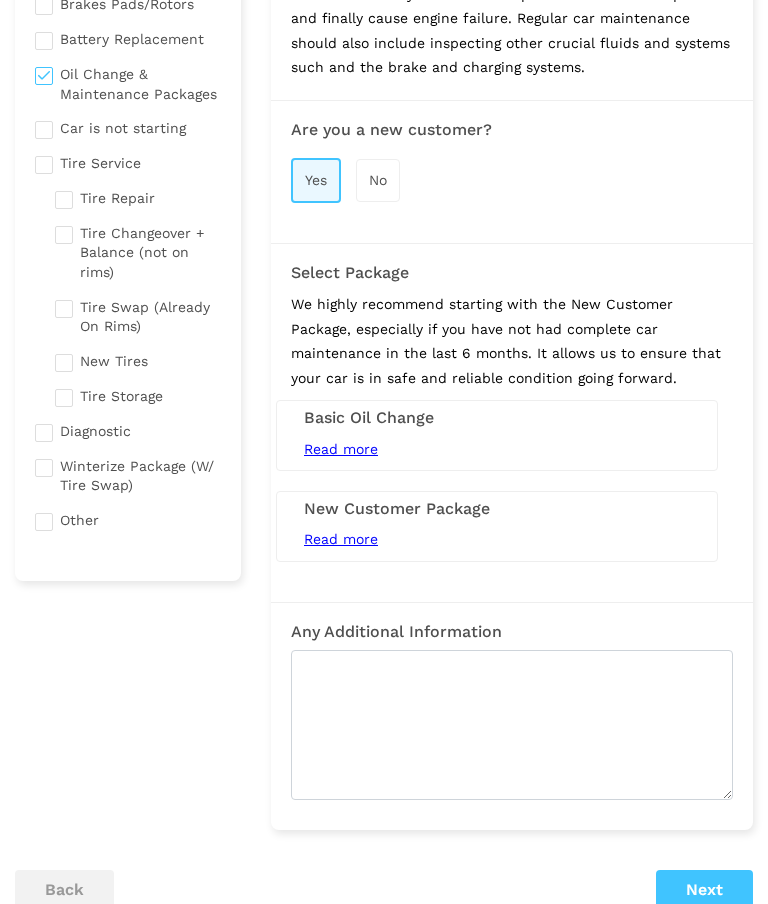 click on "Read more" at bounding box center [341, 540] 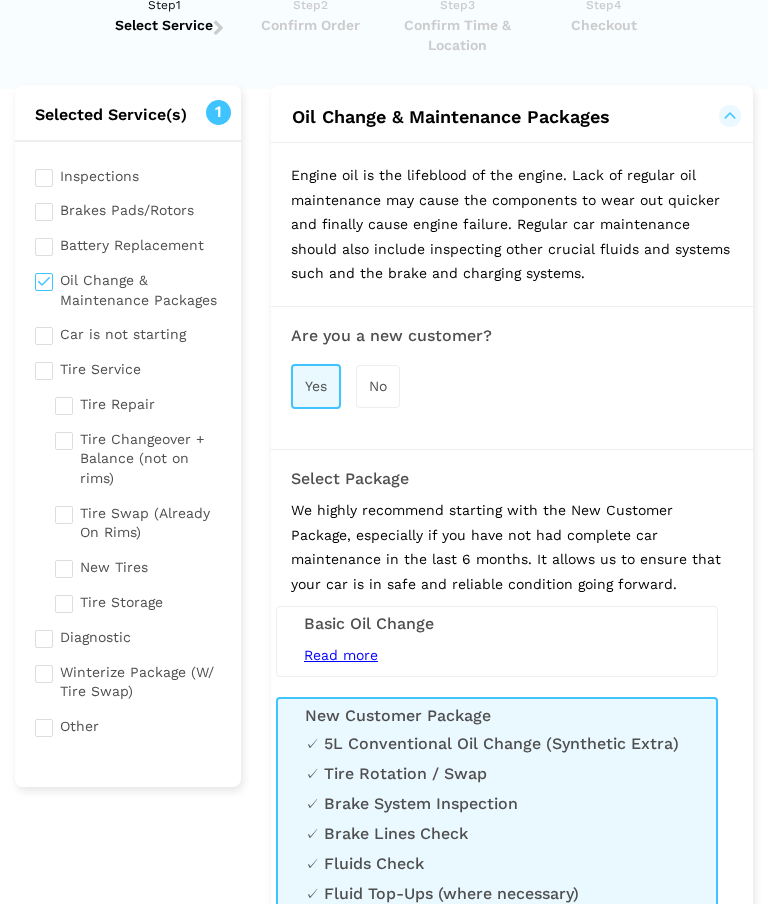 scroll, scrollTop: 0, scrollLeft: 0, axis: both 